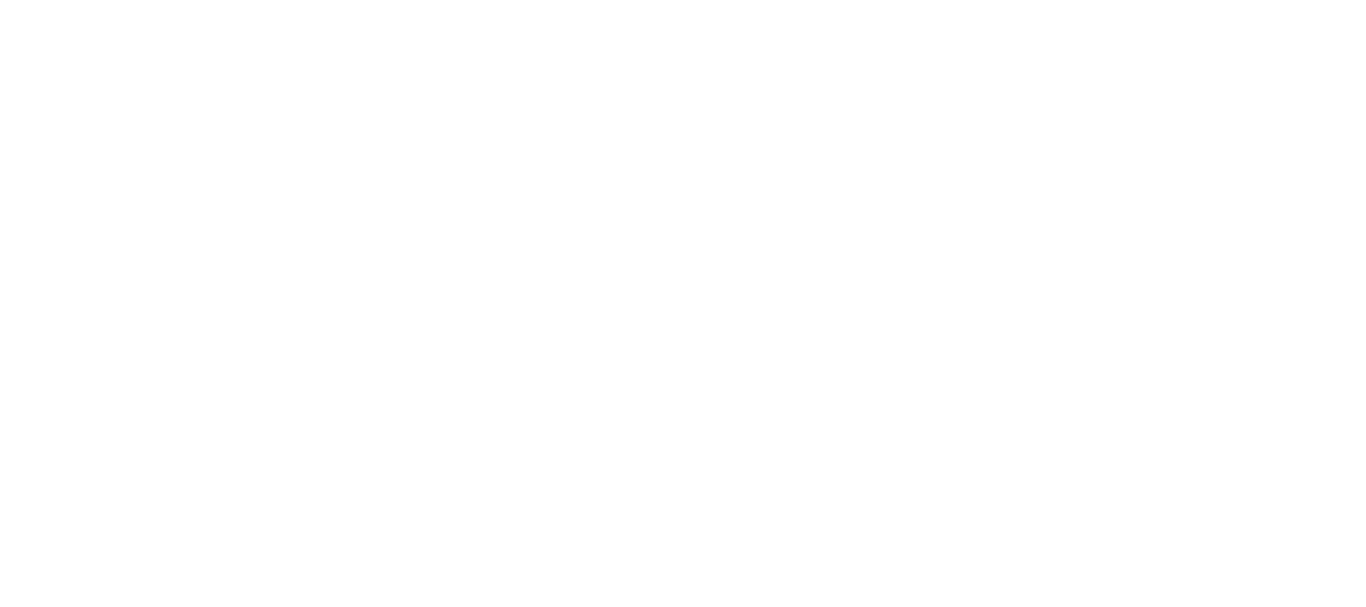 select on "*" 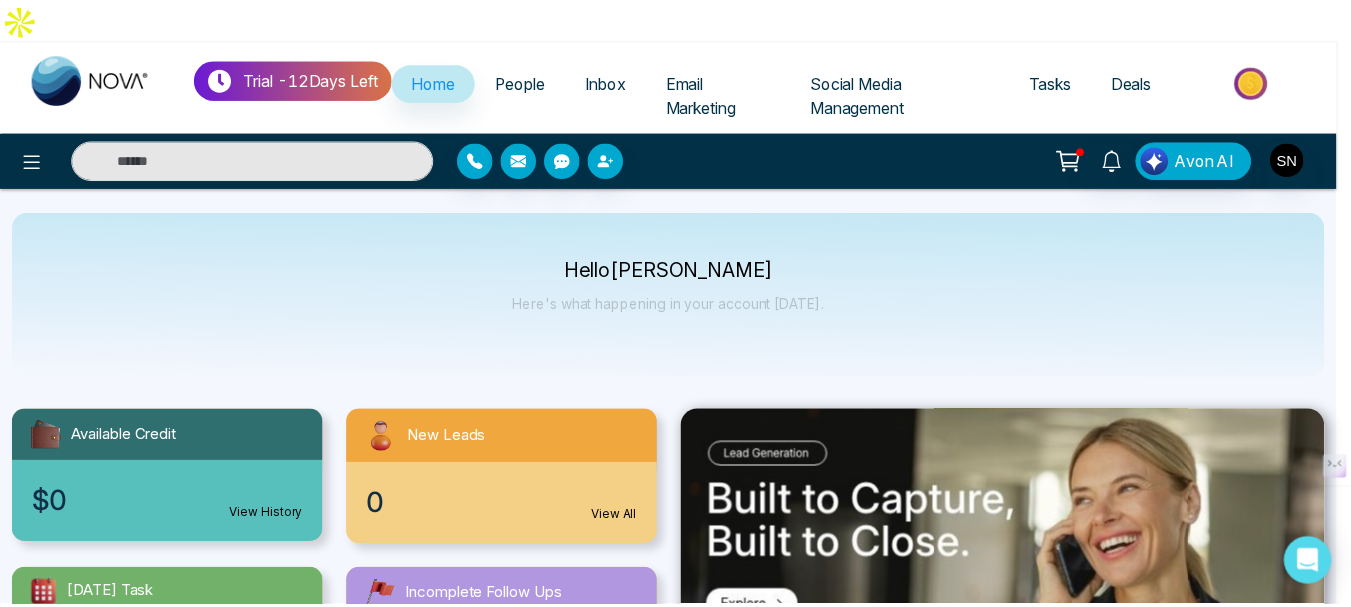 scroll, scrollTop: 0, scrollLeft: 0, axis: both 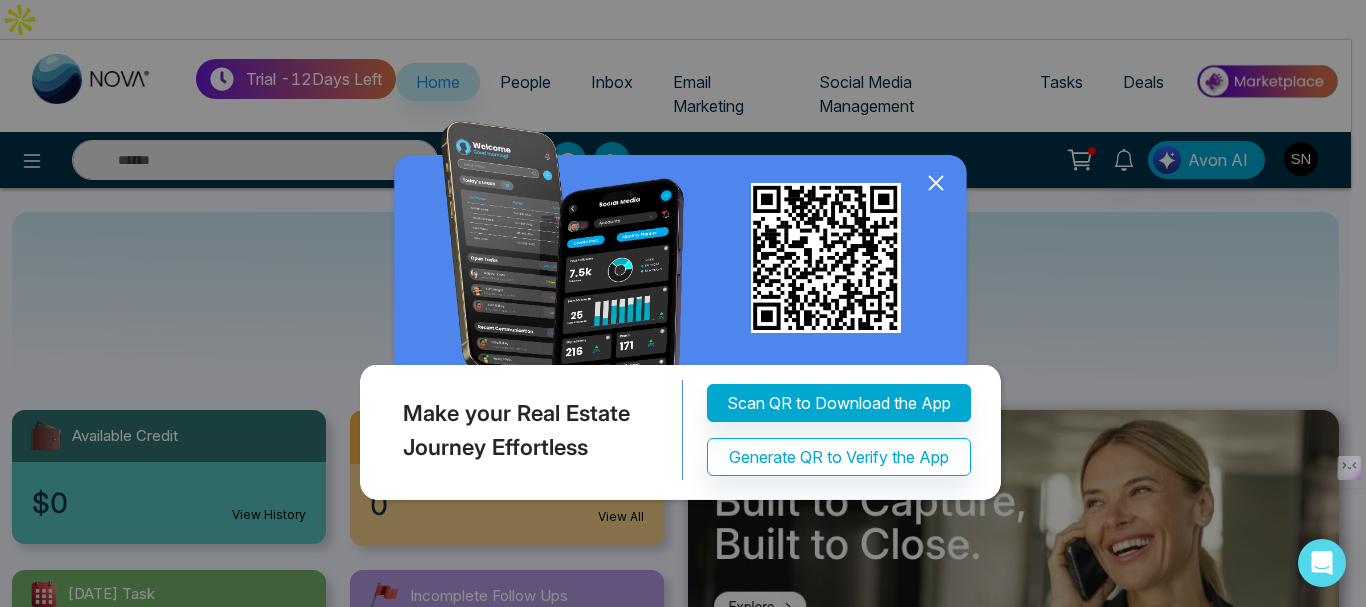 click 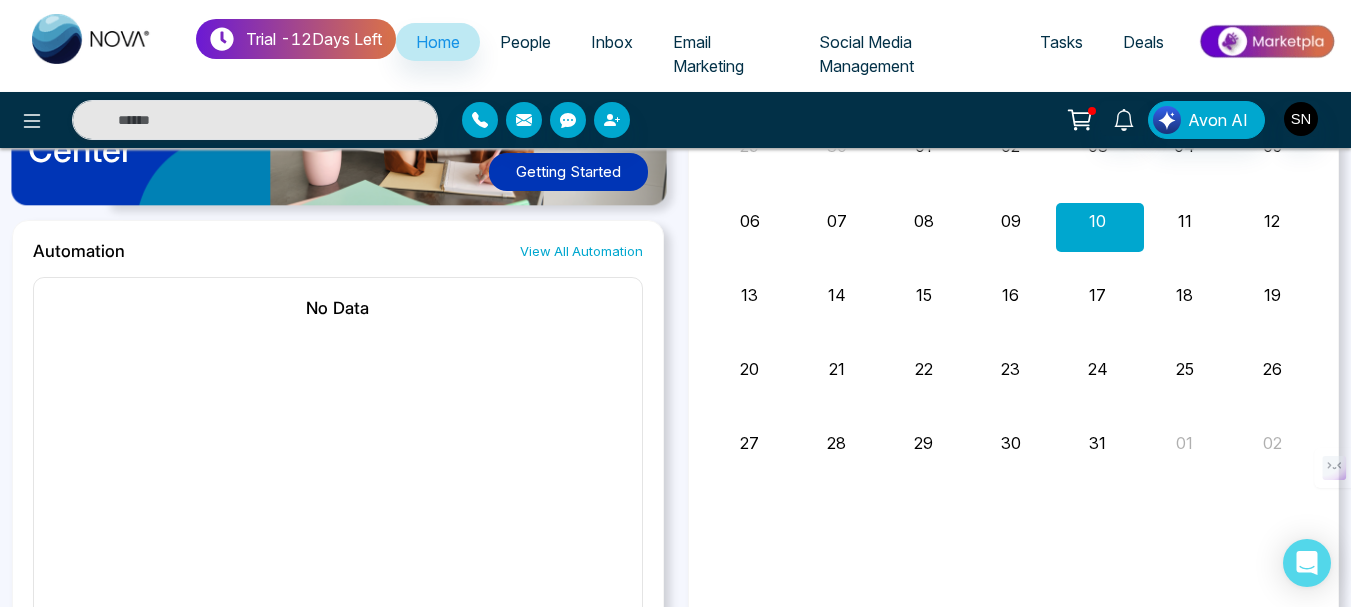 scroll, scrollTop: 1301, scrollLeft: 0, axis: vertical 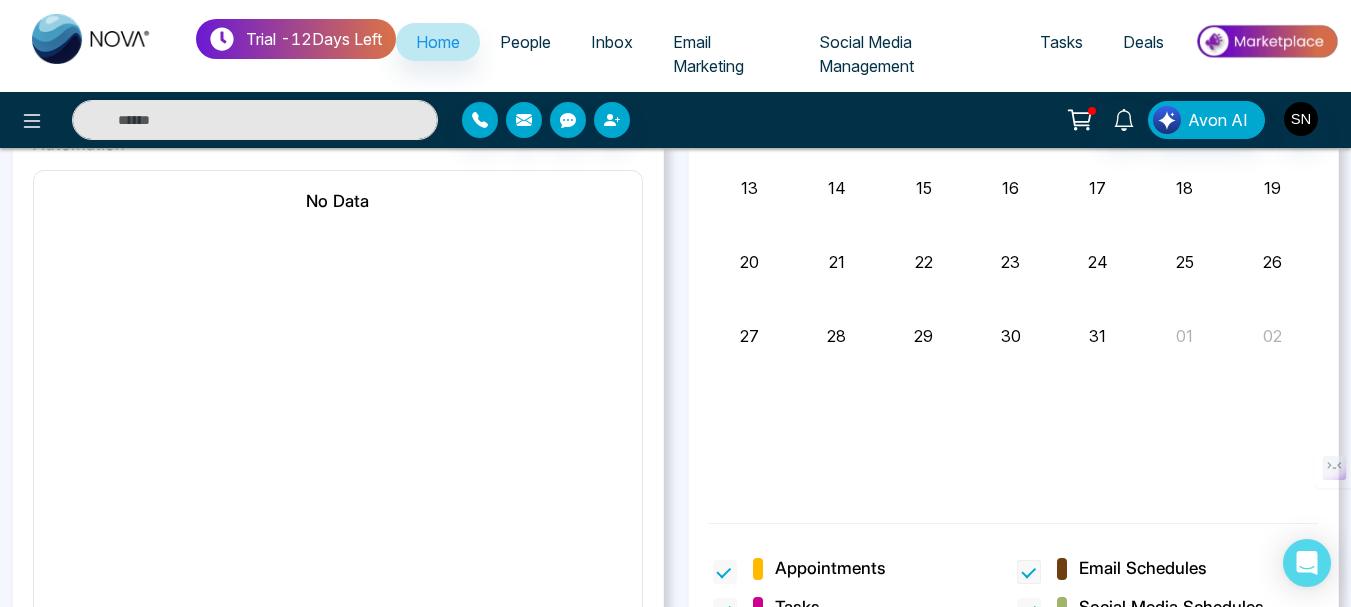 click on "Email Schedules" at bounding box center [1143, 569] 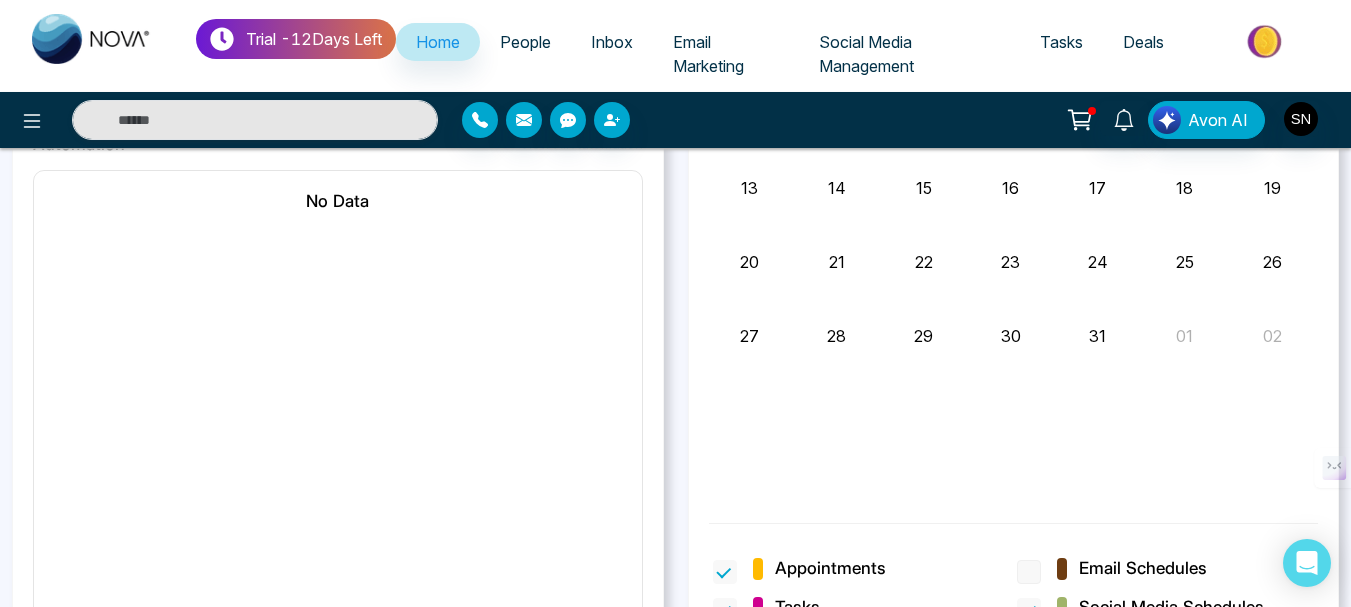 click on "Email Schedules" at bounding box center [1143, 569] 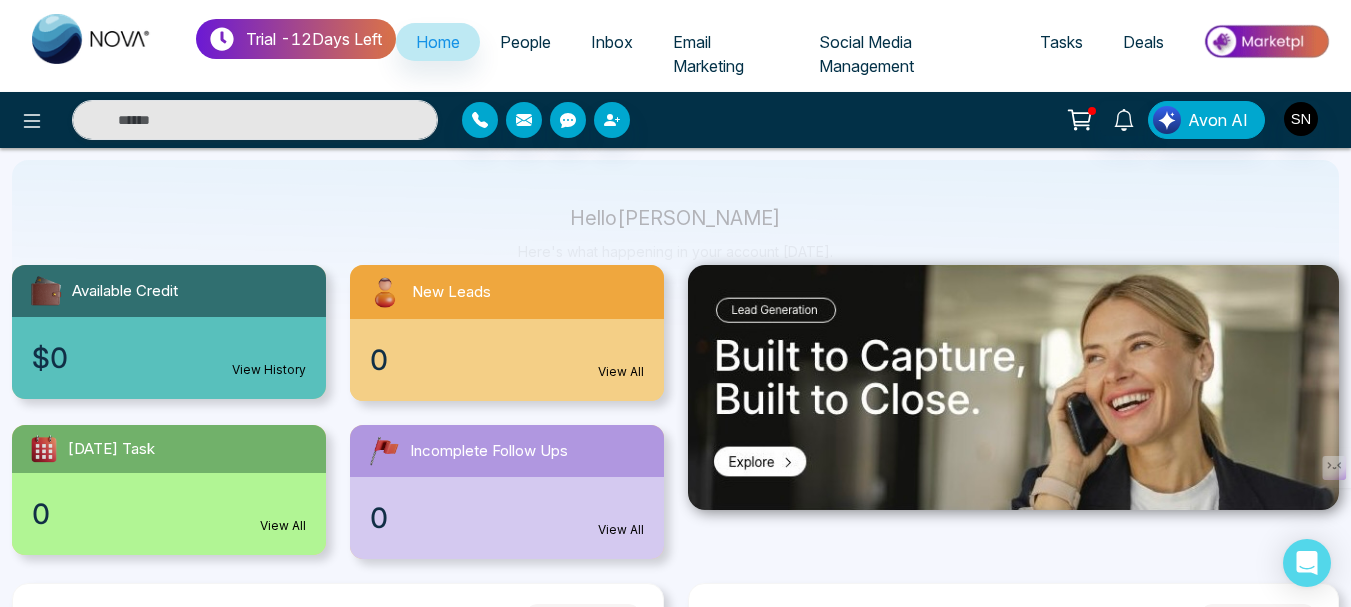 scroll, scrollTop: 0, scrollLeft: 0, axis: both 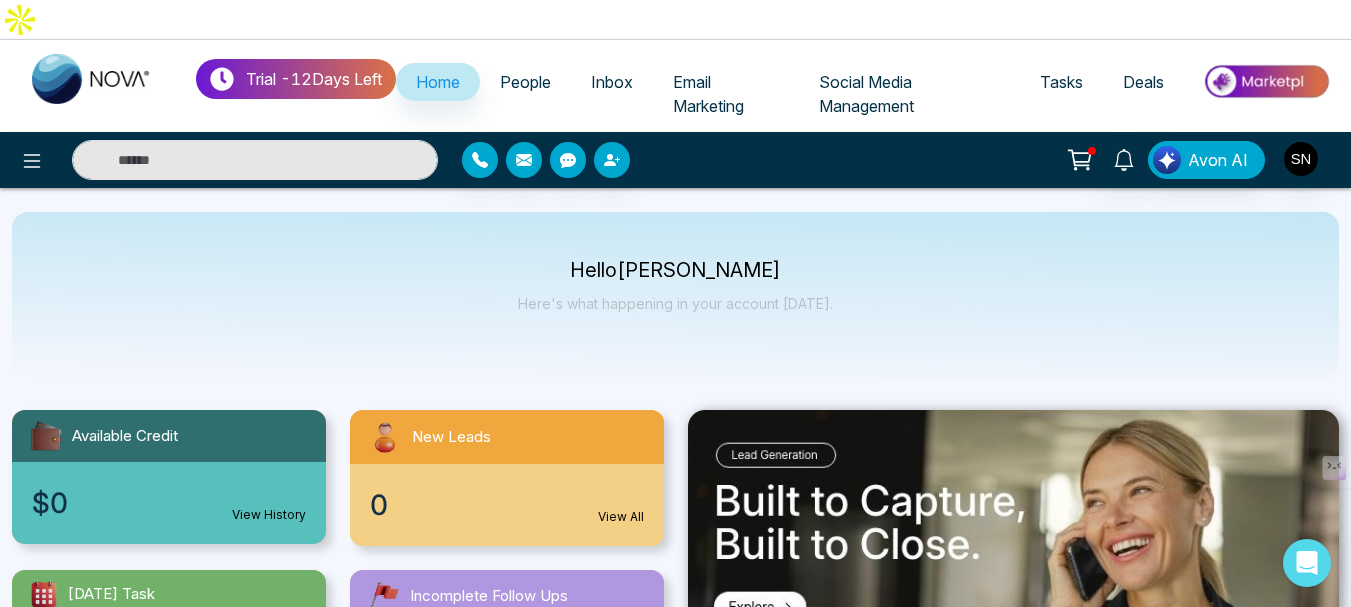 click on "Social Media Management" at bounding box center [866, 94] 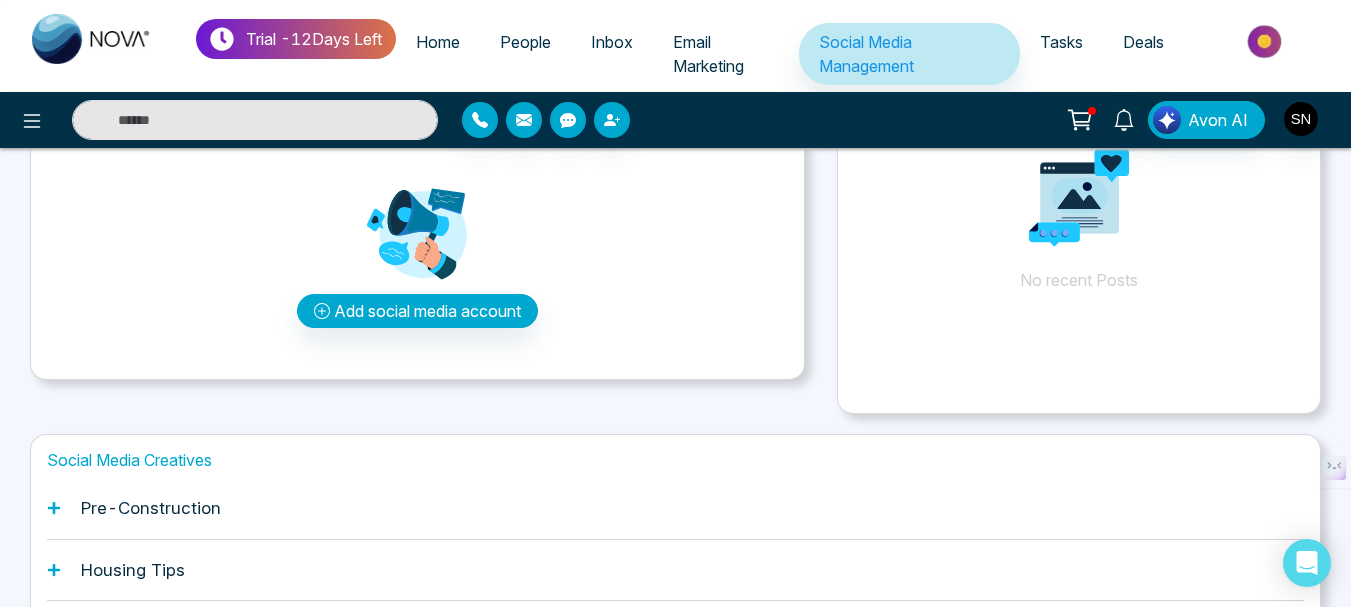 scroll, scrollTop: 326, scrollLeft: 0, axis: vertical 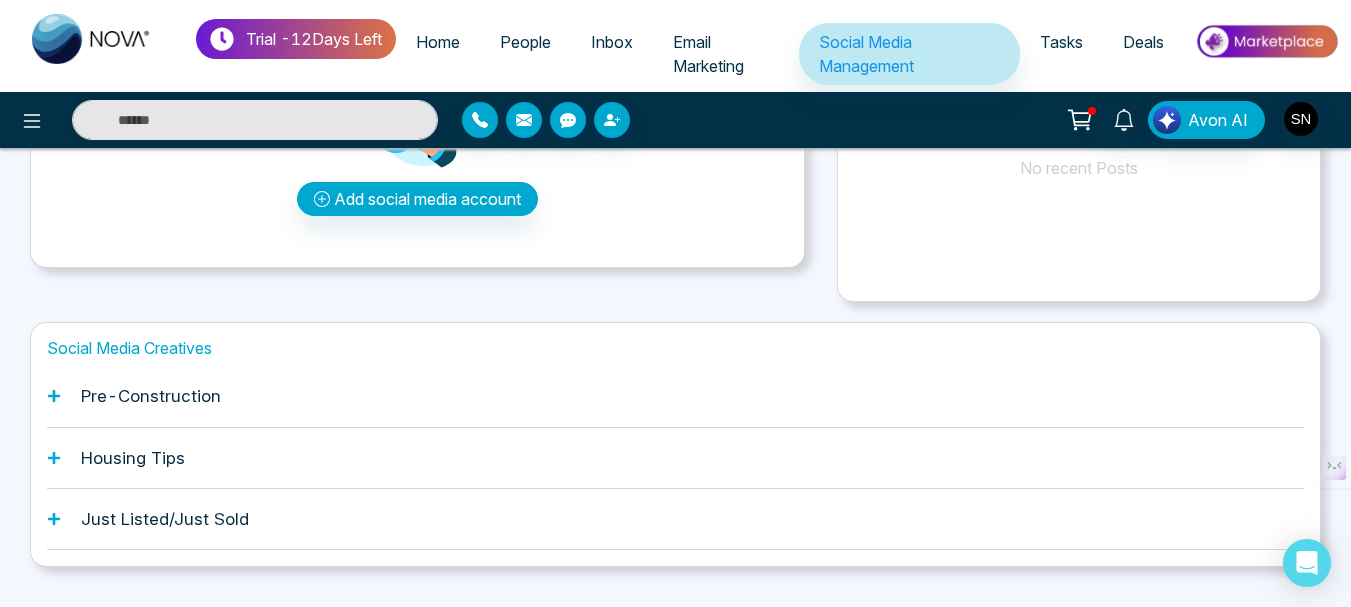 click on "Pre-Construction" at bounding box center [151, 396] 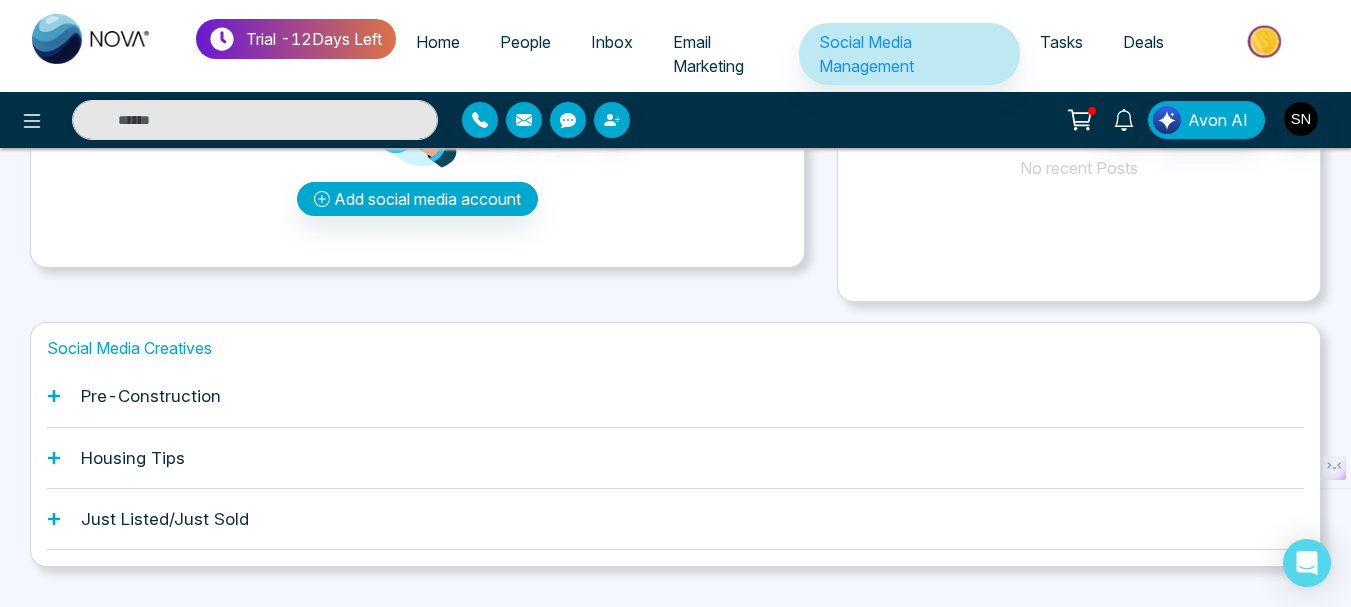 click 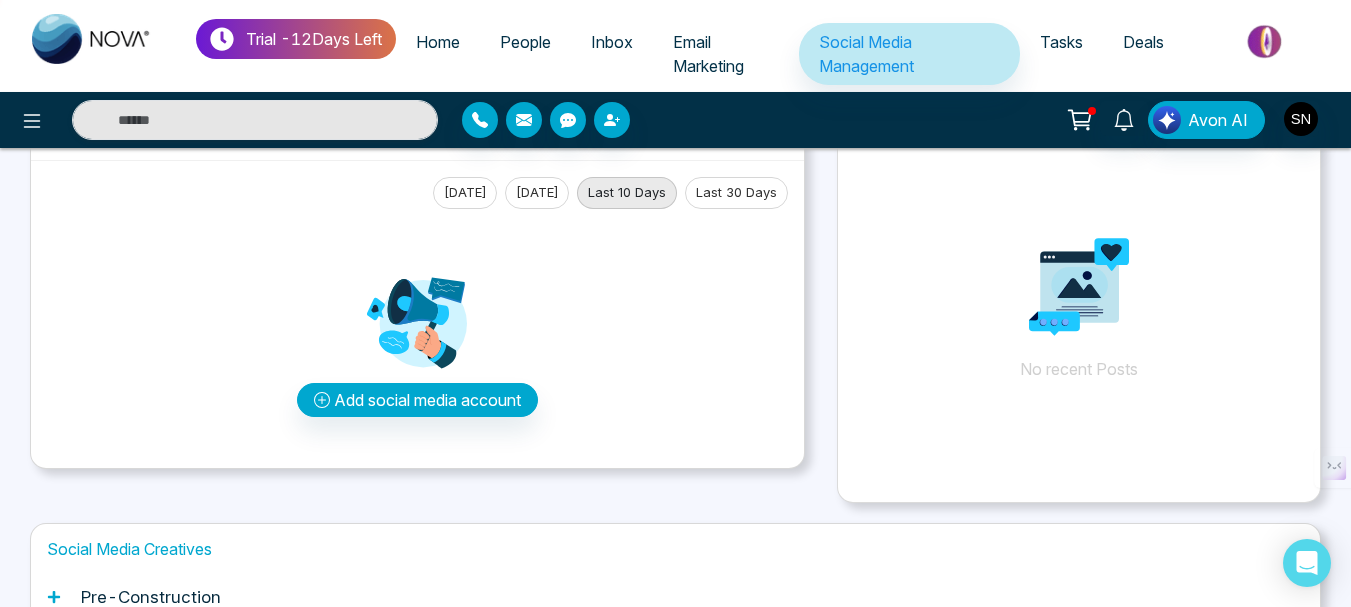 scroll, scrollTop: 0, scrollLeft: 0, axis: both 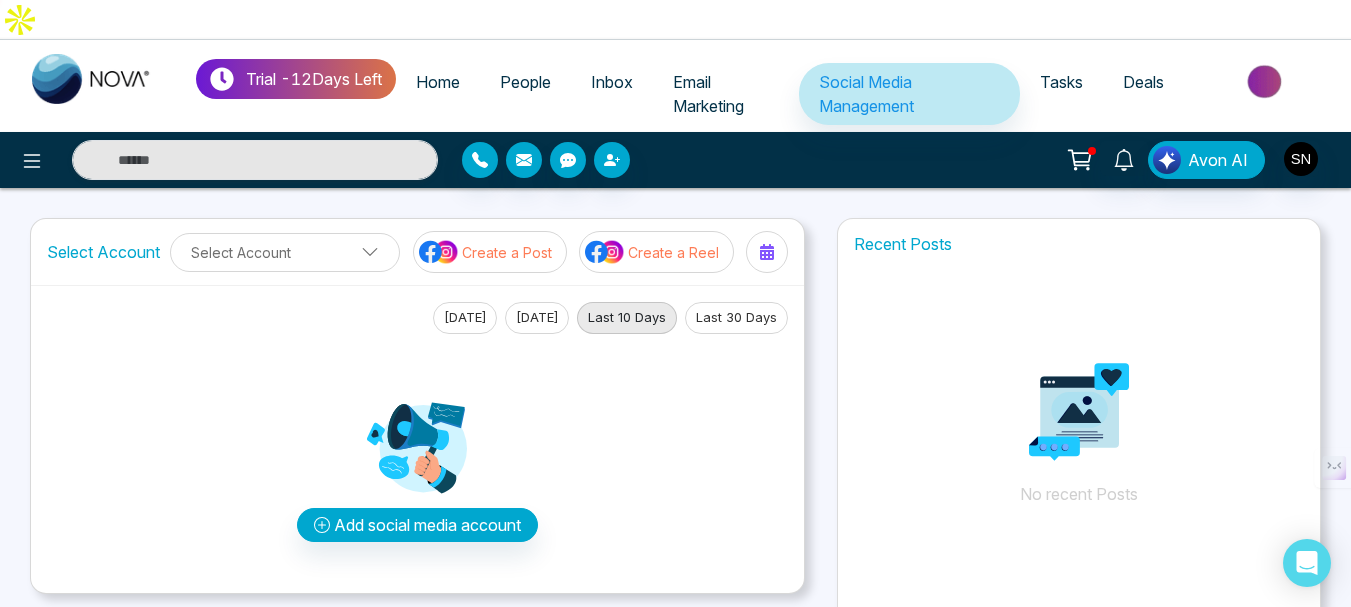click on "Home" at bounding box center (438, 82) 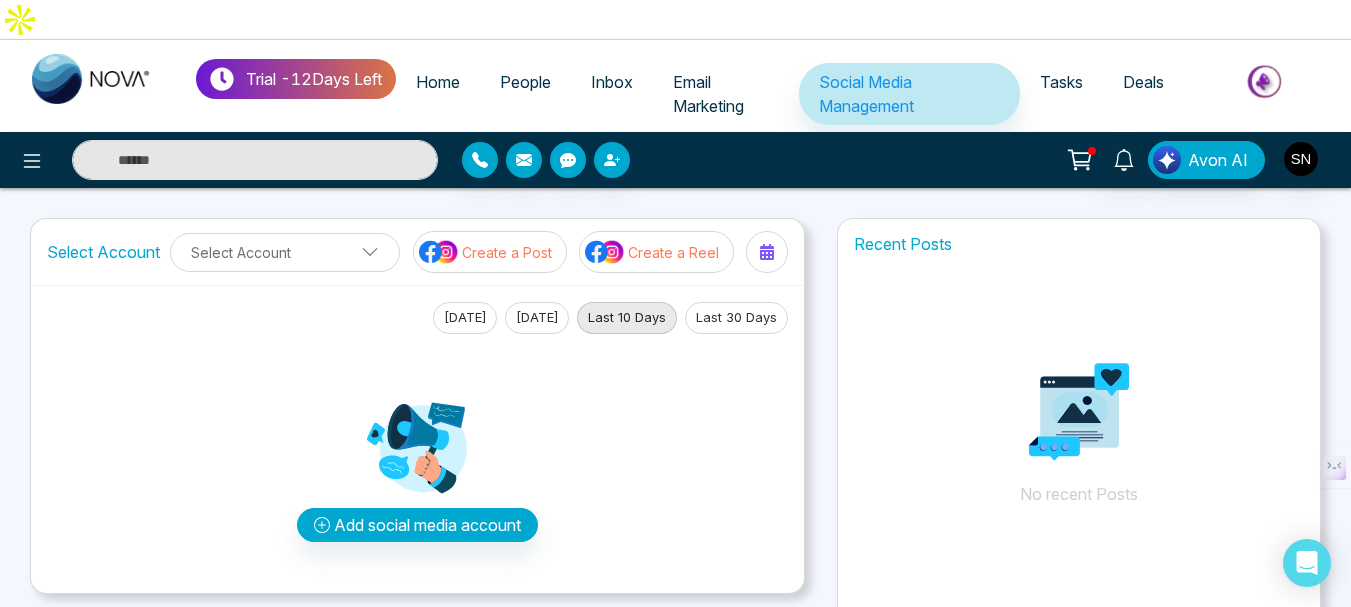 select on "*" 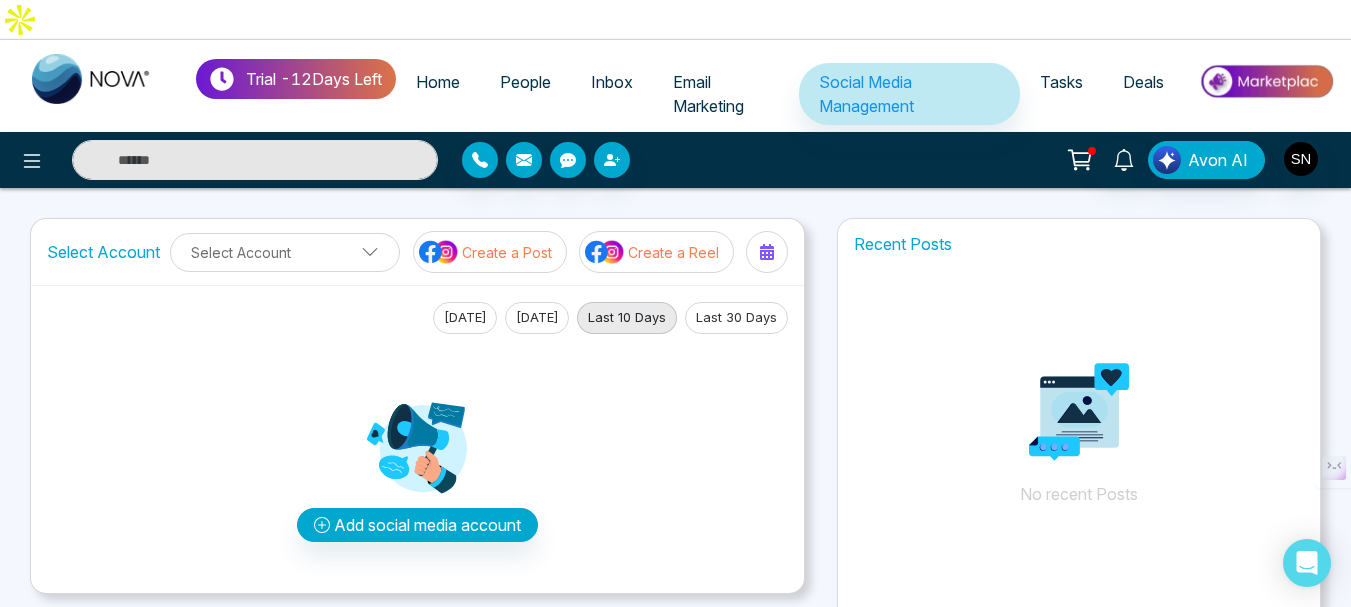 select on "*" 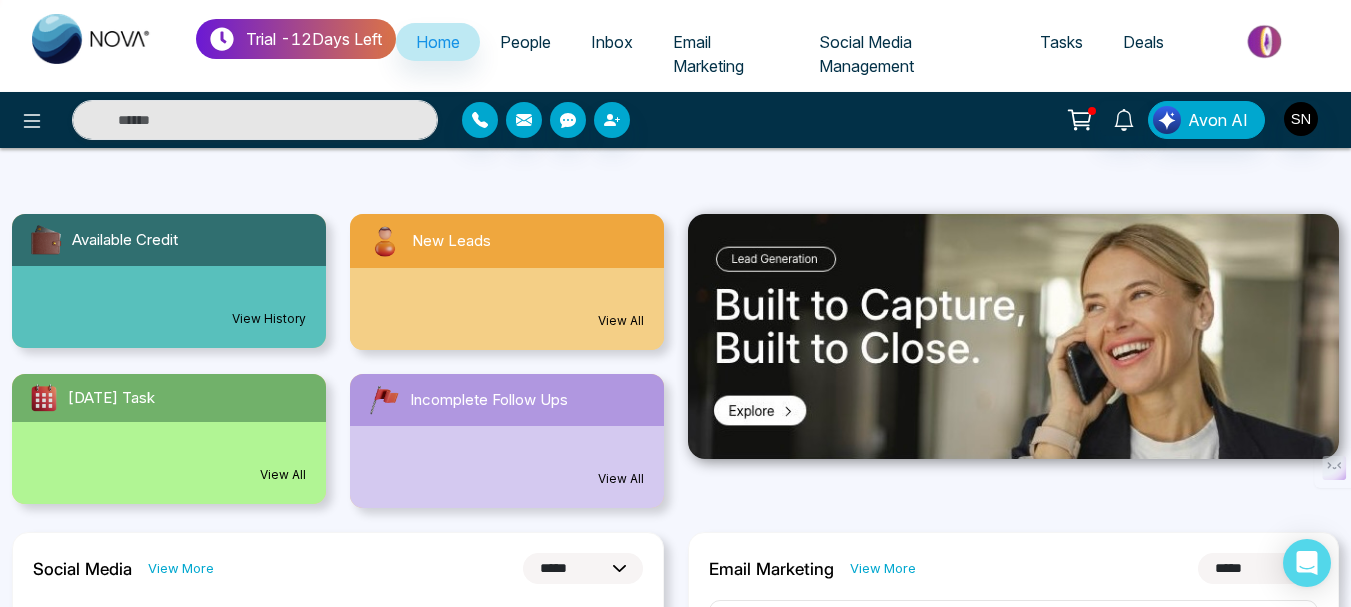 scroll, scrollTop: 400, scrollLeft: 0, axis: vertical 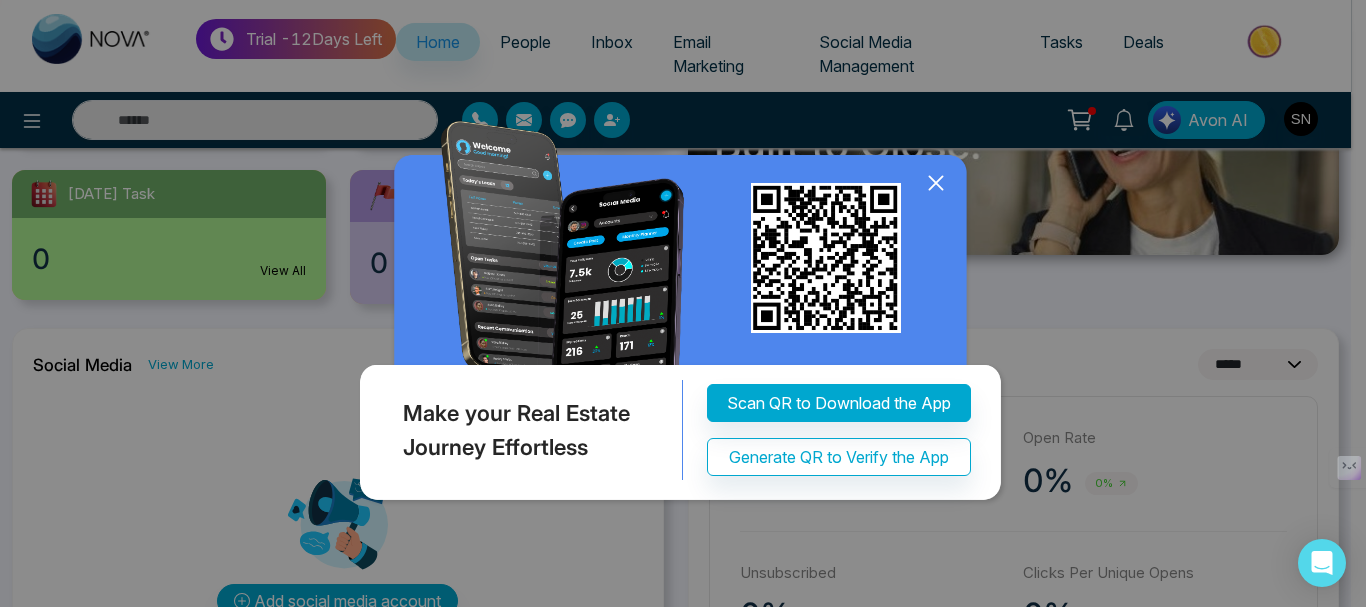 click 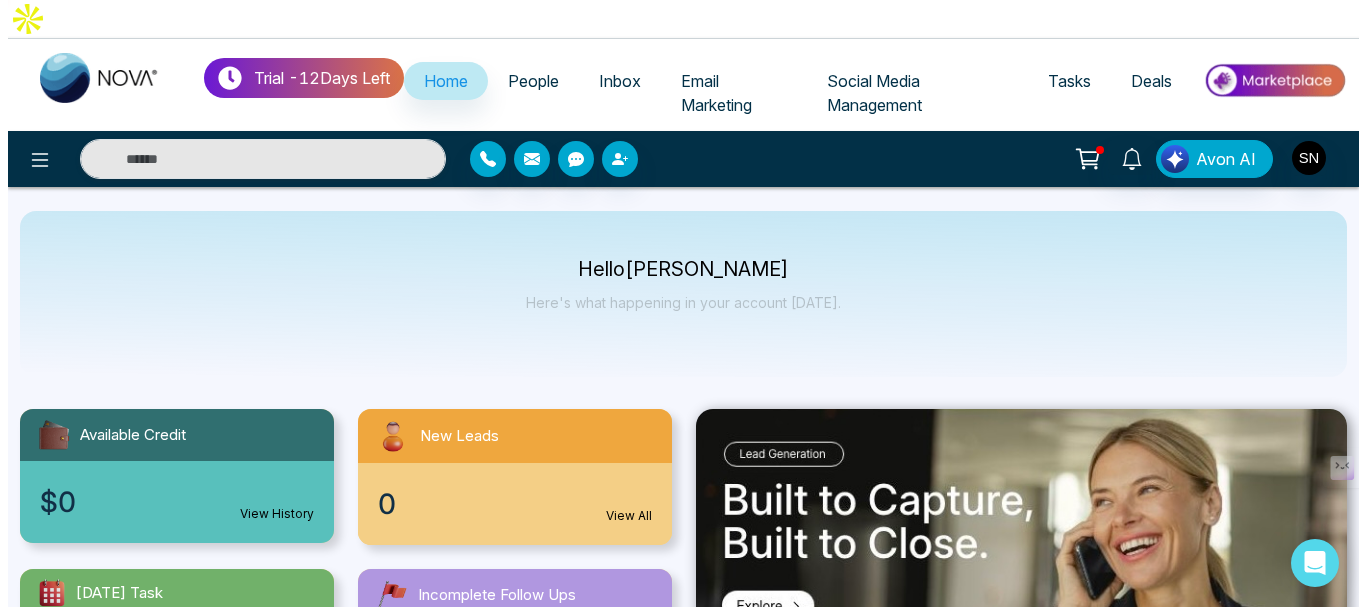 scroll, scrollTop: 0, scrollLeft: 0, axis: both 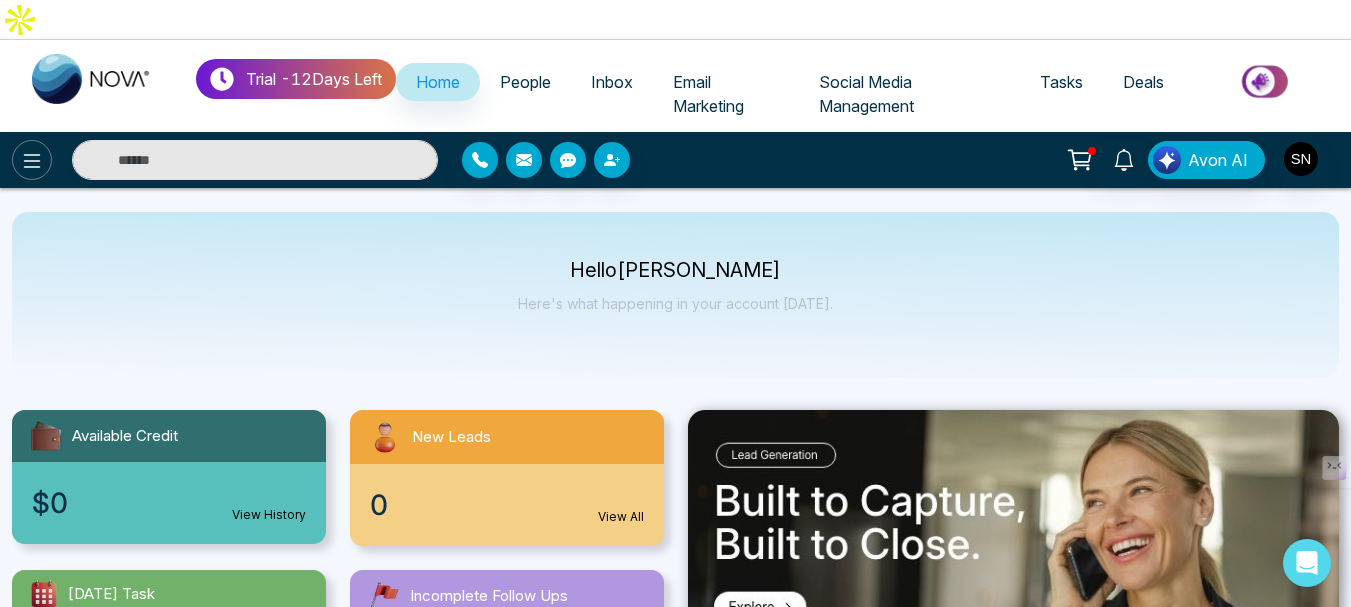 click 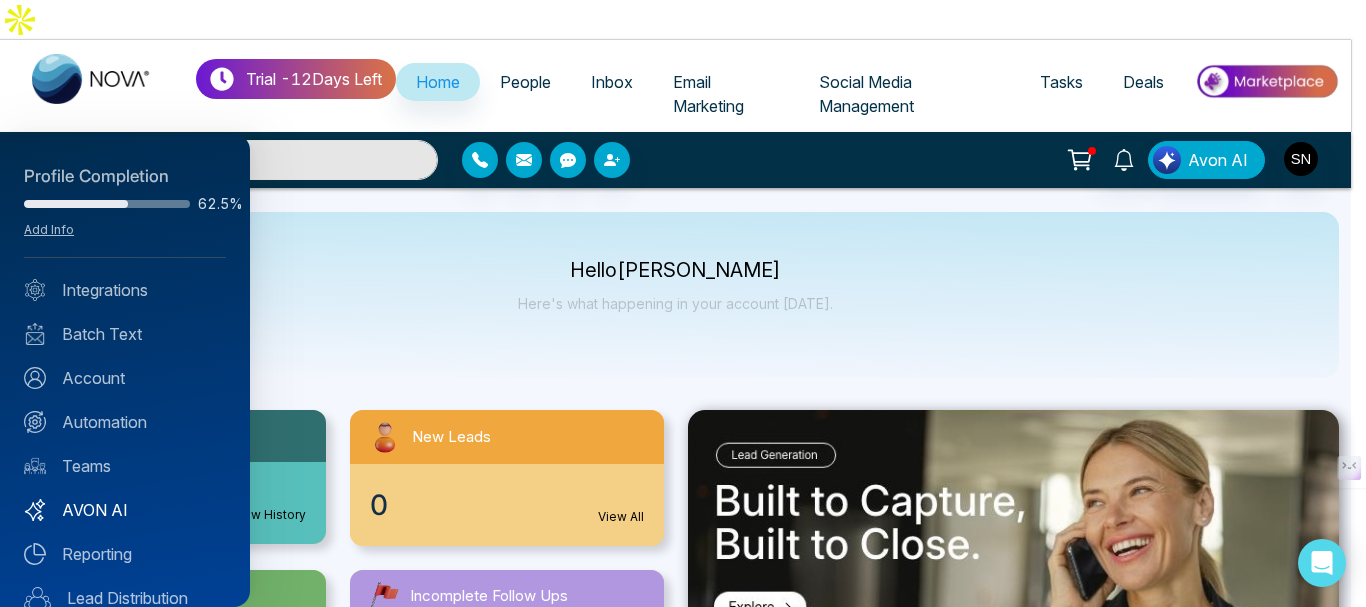 scroll, scrollTop: 200, scrollLeft: 0, axis: vertical 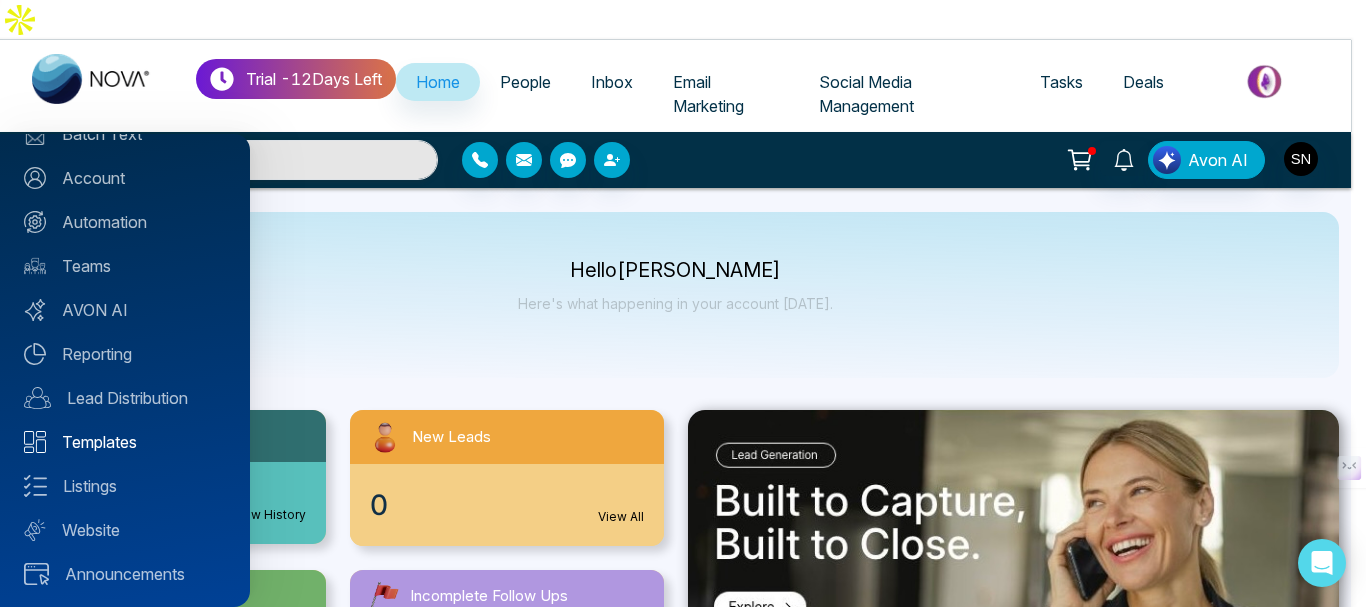 click on "Templates" at bounding box center [125, 442] 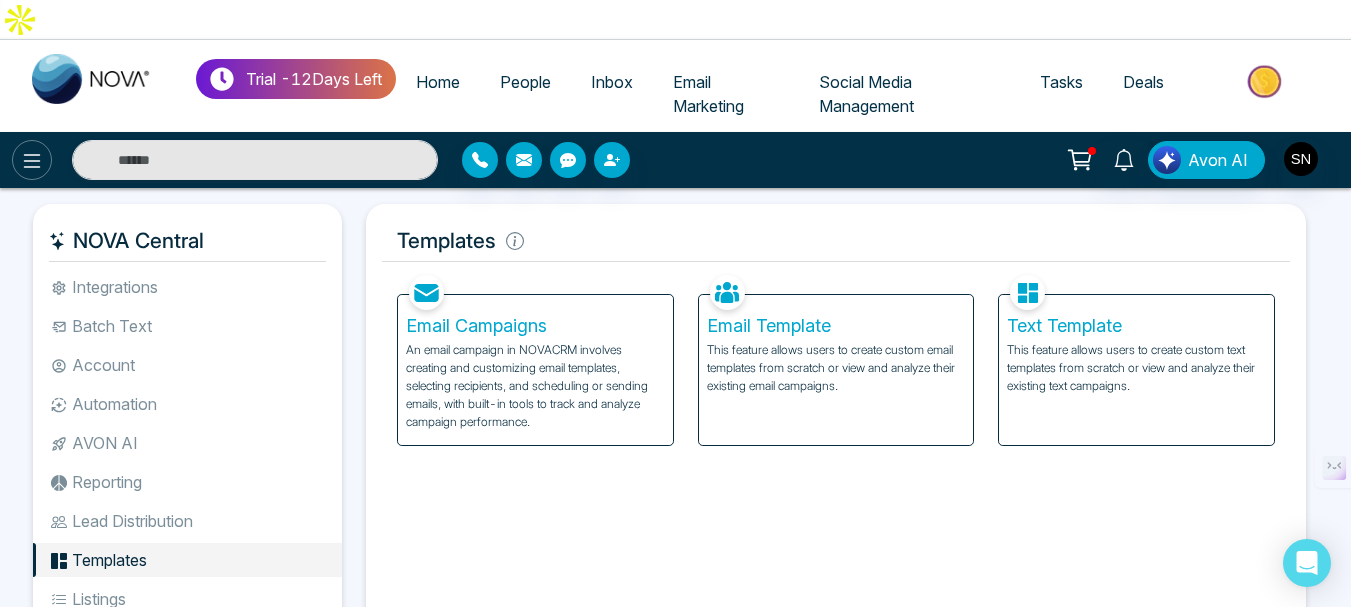 click 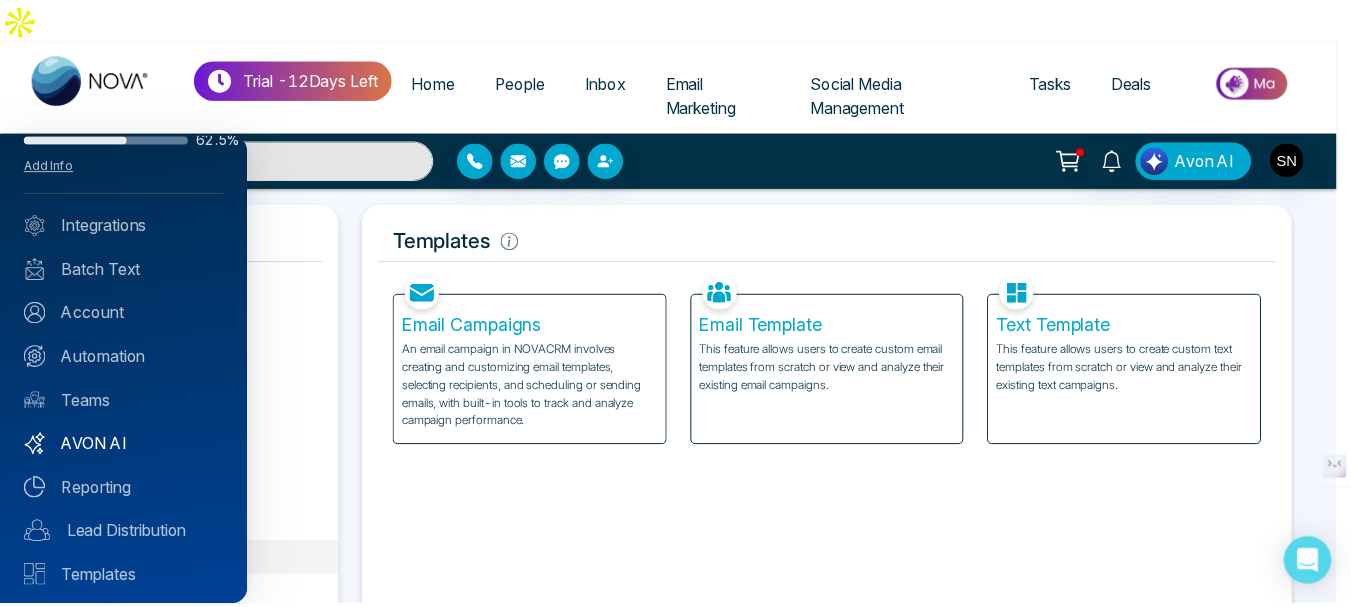 scroll, scrollTop: 200, scrollLeft: 0, axis: vertical 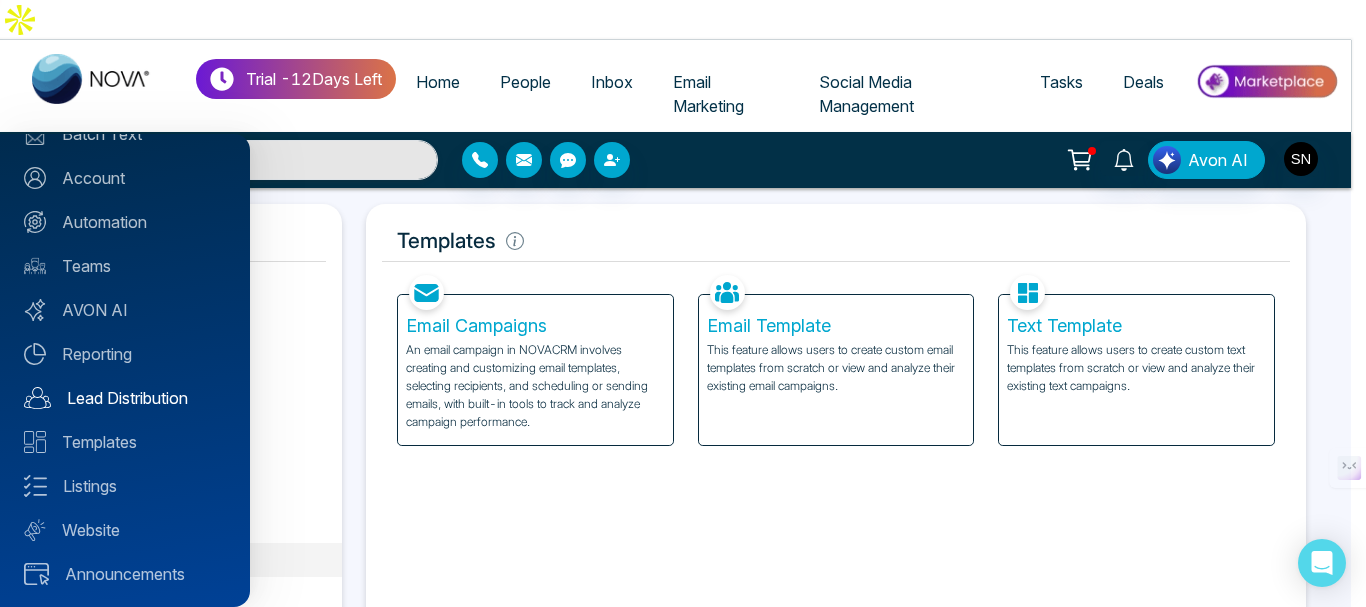 click on "Lead Distribution" at bounding box center (125, 398) 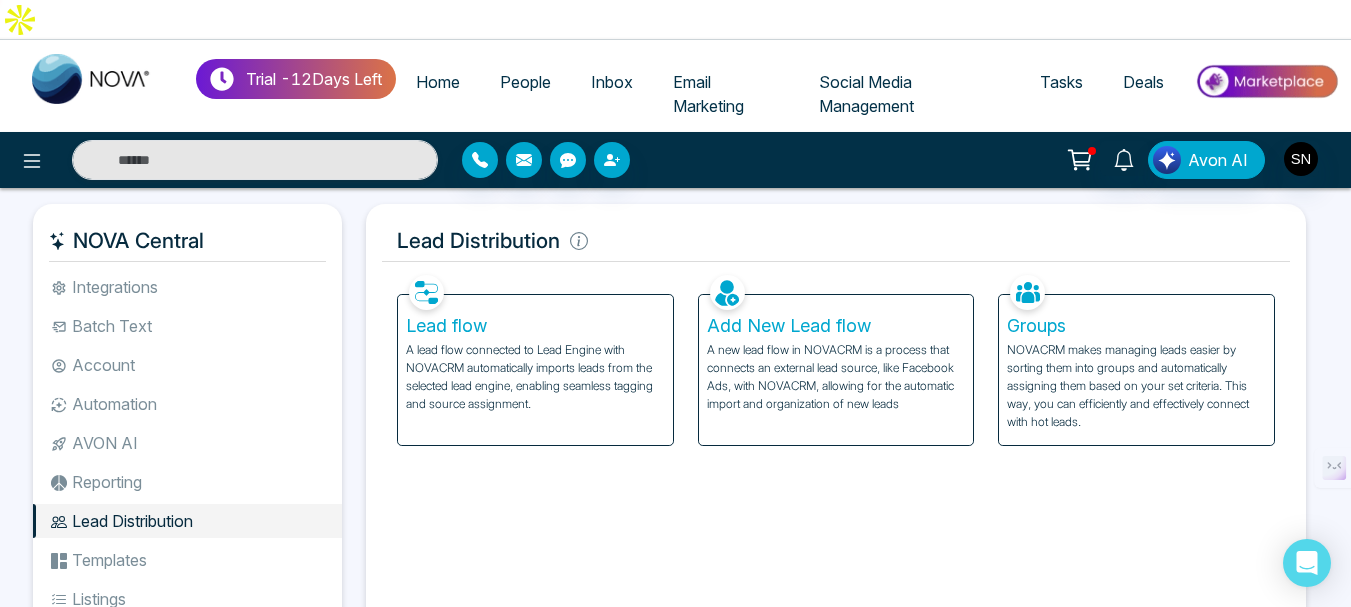 click on "Lead flow" at bounding box center [535, 326] 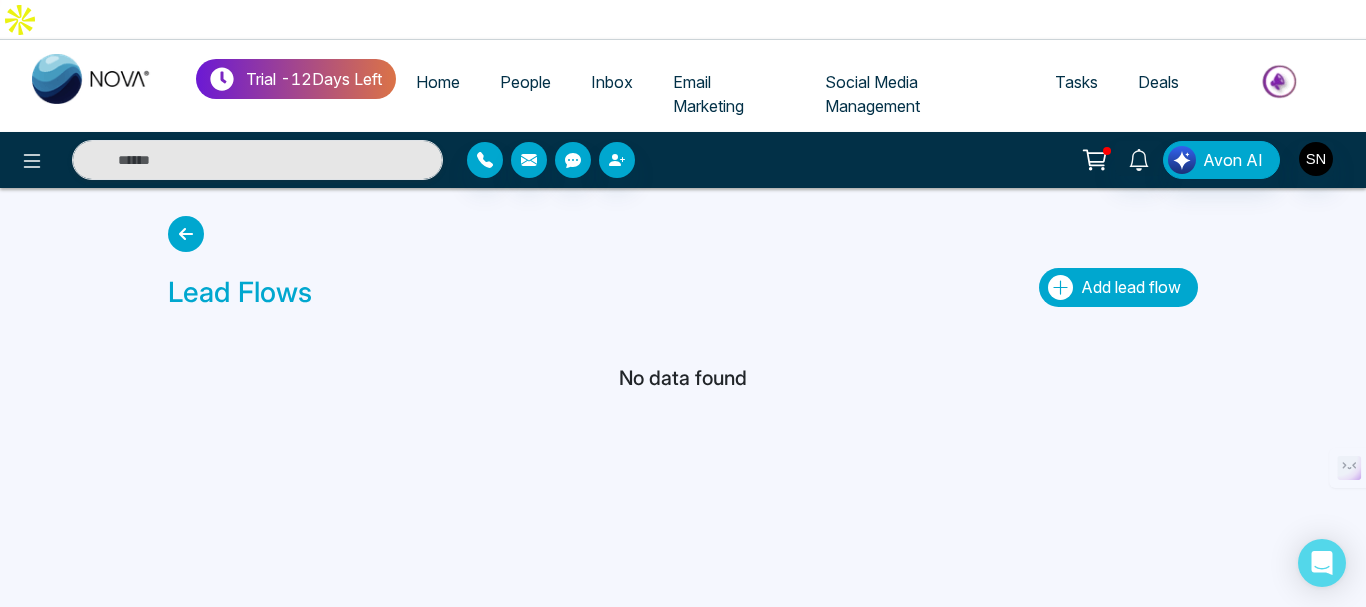 click on "Add lead flow" at bounding box center (1131, 287) 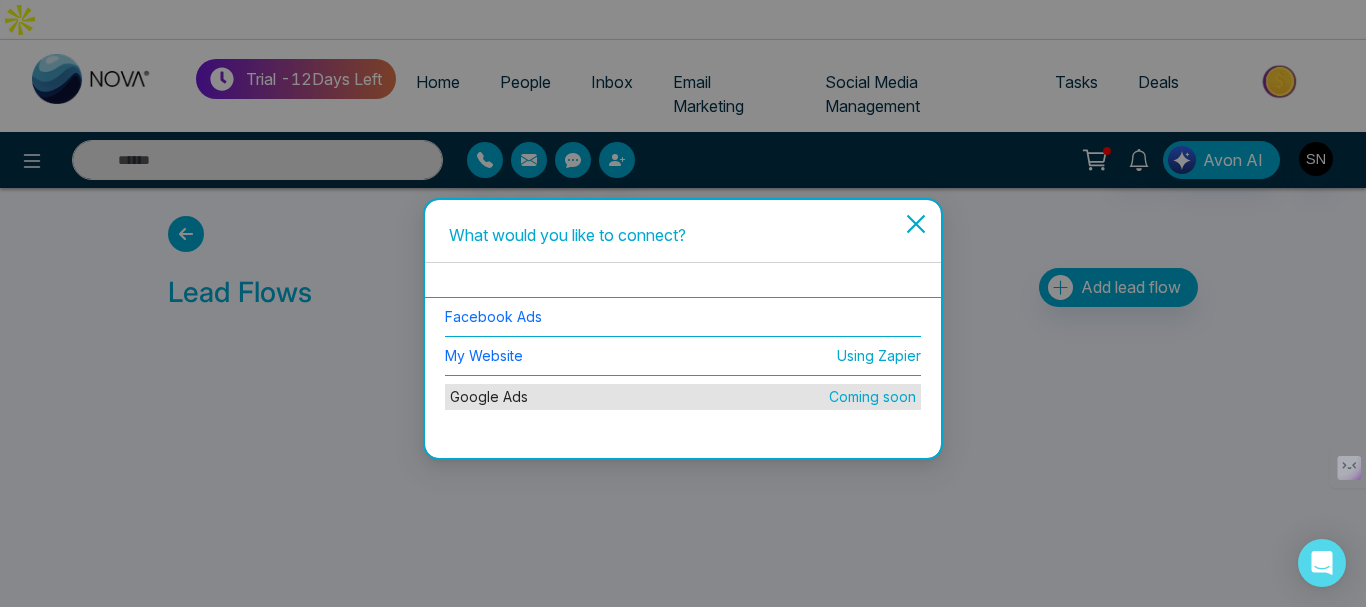 click 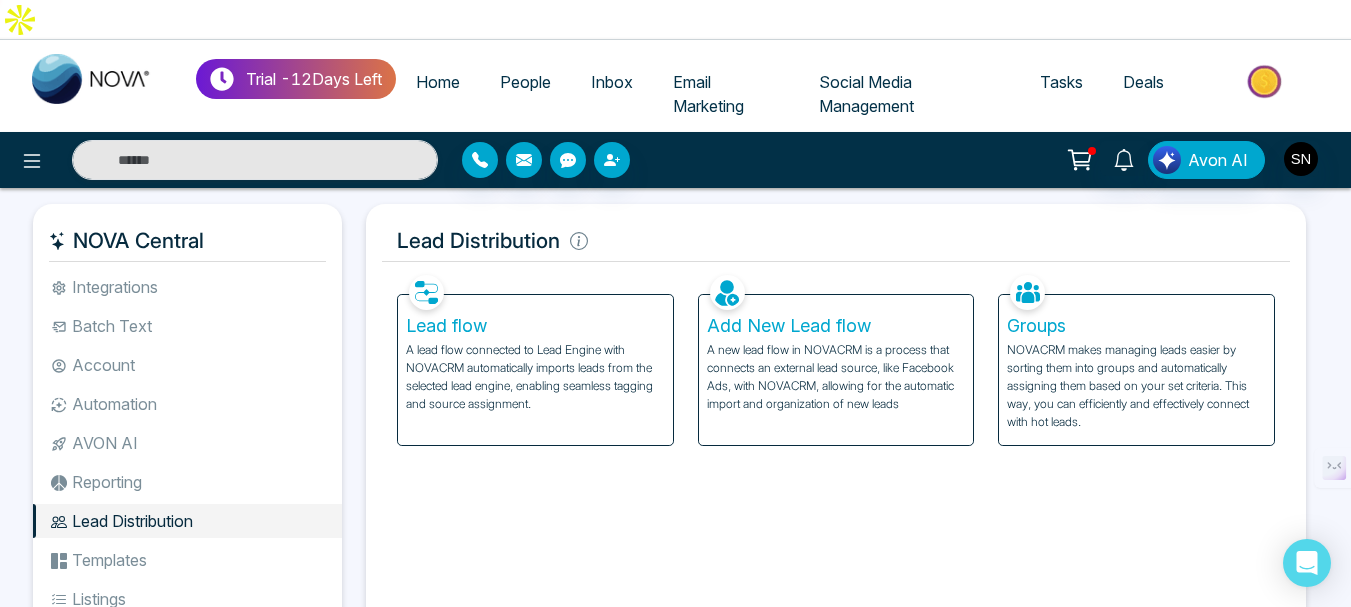 click on "Add New Lead flow" at bounding box center (836, 326) 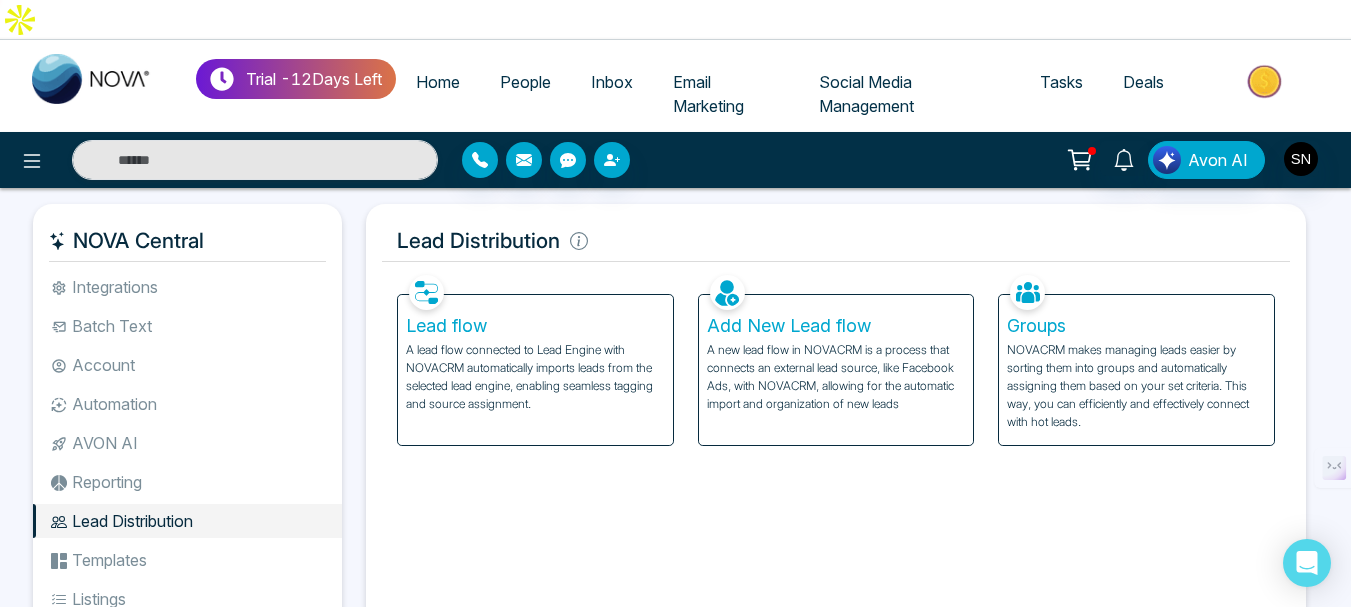 click on "Groups" at bounding box center (1136, 326) 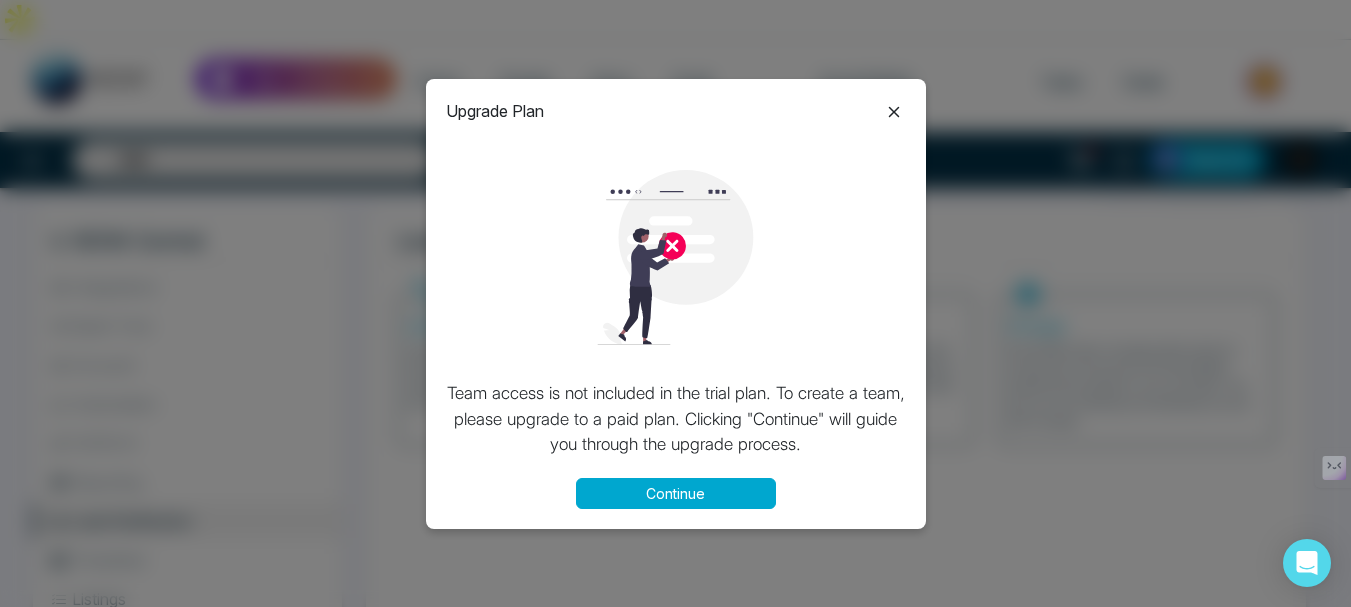 click 